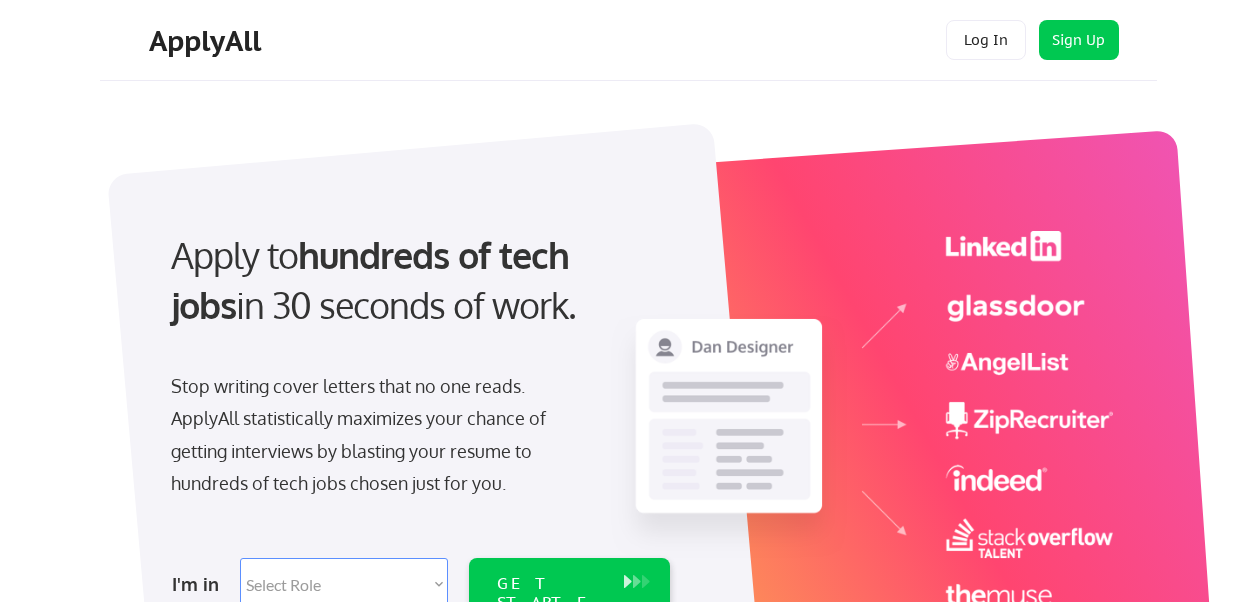 scroll, scrollTop: 0, scrollLeft: 0, axis: both 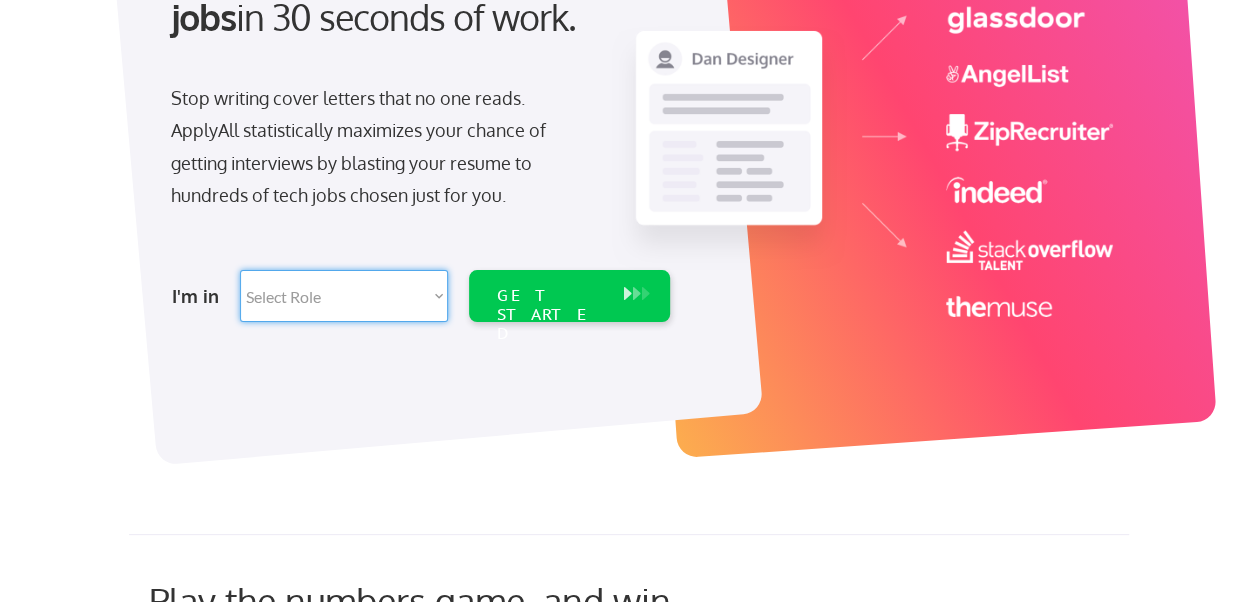 click on "Select Role Software Engineering Product Management Customer Success Sales UI/UX/Product Design Technical Project/Program Mgmt Marketing & Growth Data HR/Recruiting IT/Cybersecurity Tech Finance/Ops/Strategy Customer Support" at bounding box center [344, 296] 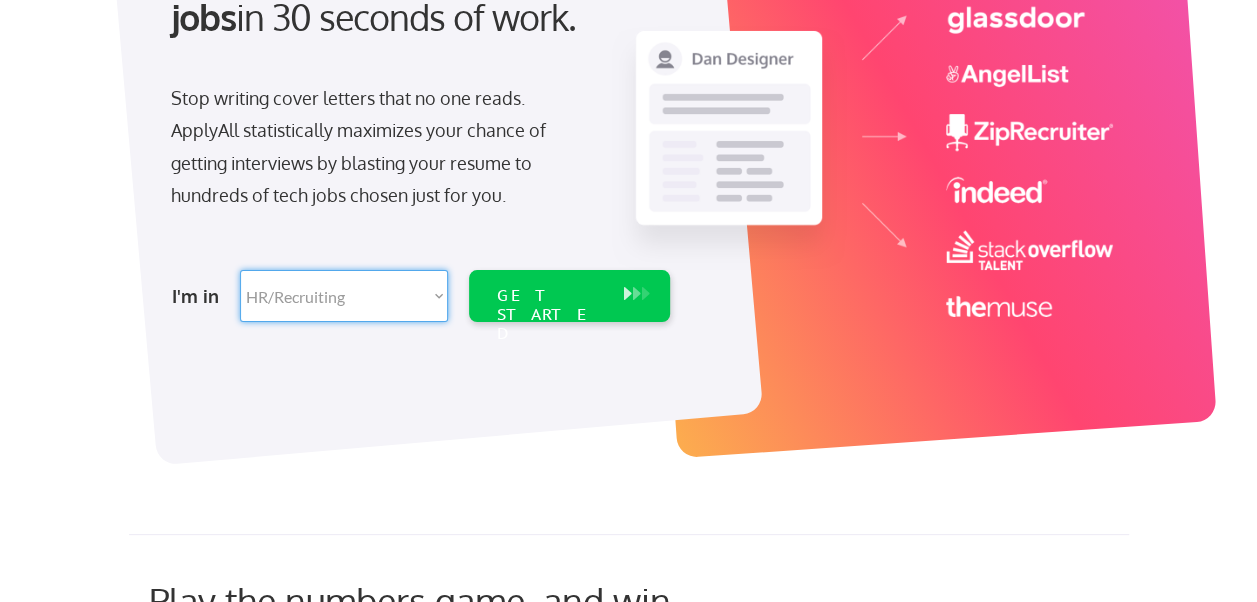 click on "Select Role Software Engineering Product Management Customer Success Sales UI/UX/Product Design Technical Project/Program Mgmt Marketing & Growth Data HR/Recruiting IT/Cybersecurity Tech Finance/Ops/Strategy Customer Support" at bounding box center [344, 296] 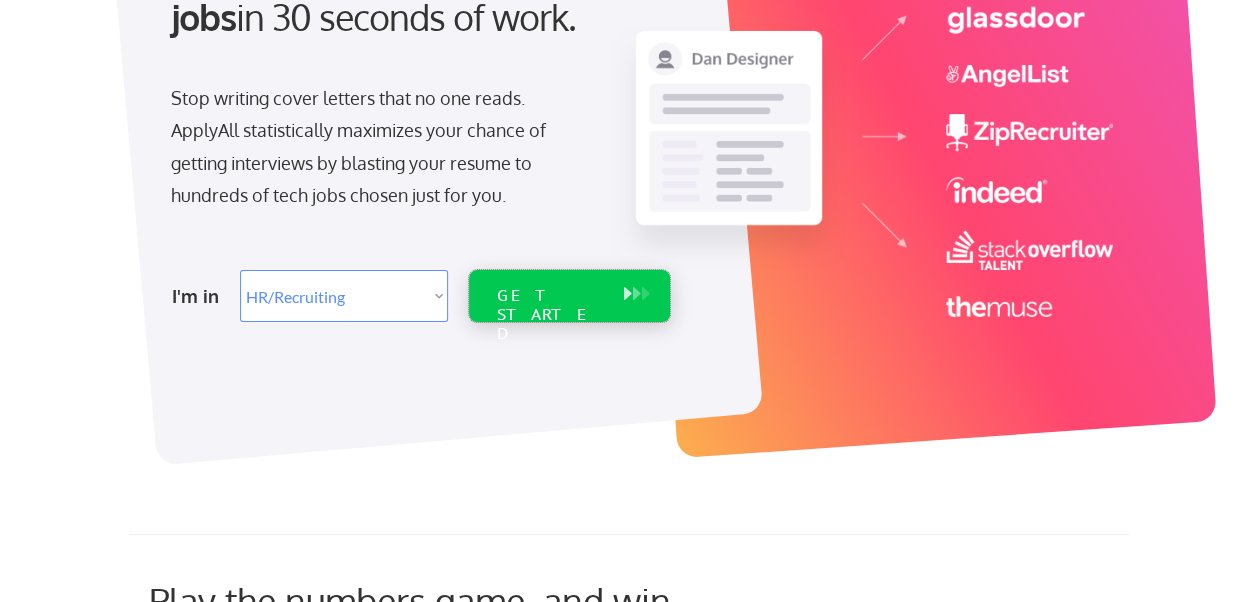 click on "GET STARTED" at bounding box center [550, 315] 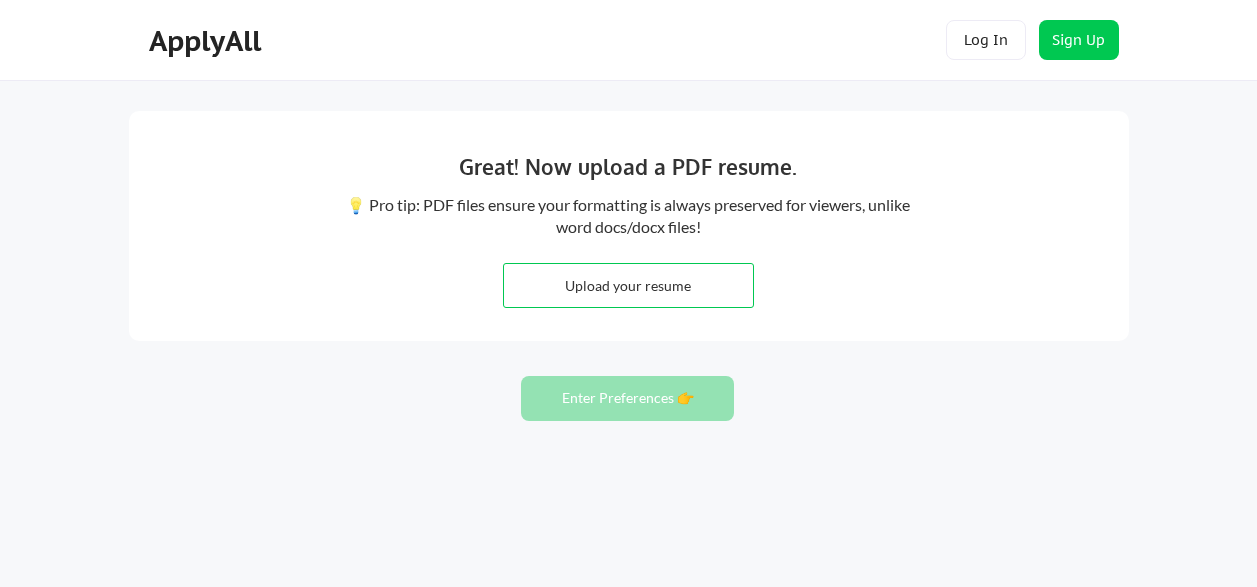 scroll, scrollTop: 0, scrollLeft: 0, axis: both 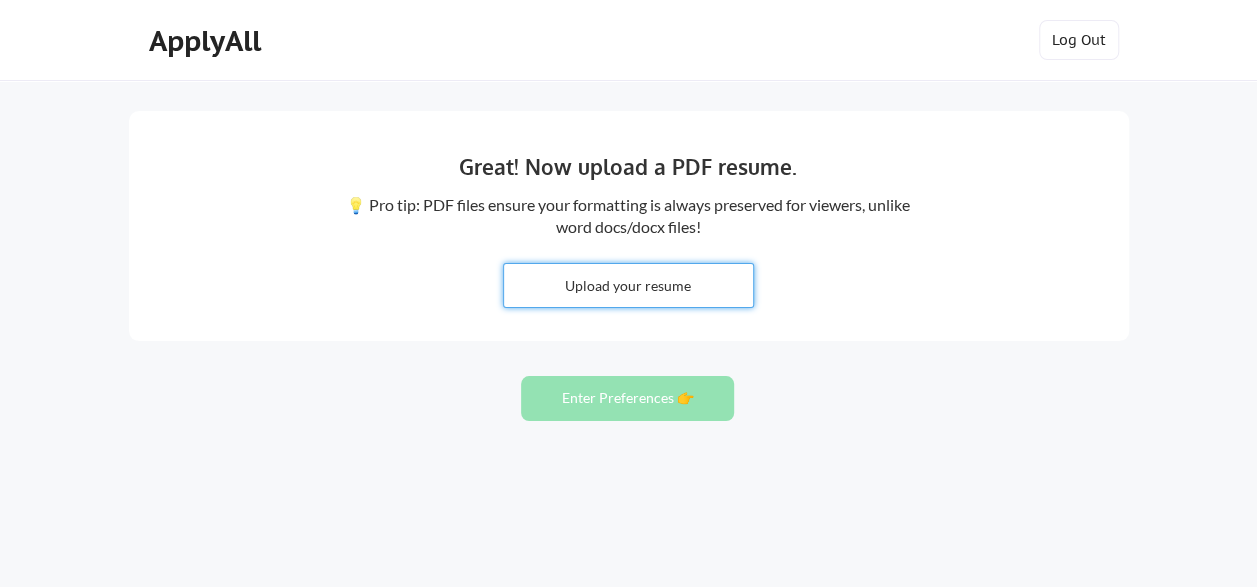 click at bounding box center [628, 285] 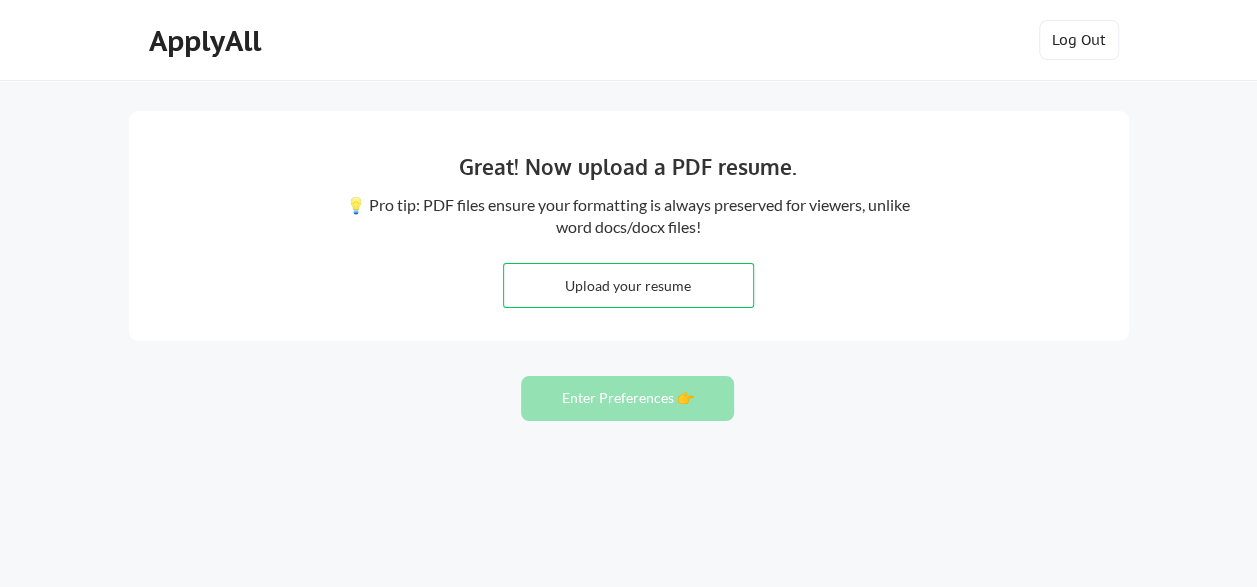 type on "C:\fakepath\[NAME]'s CV 2025.docx" 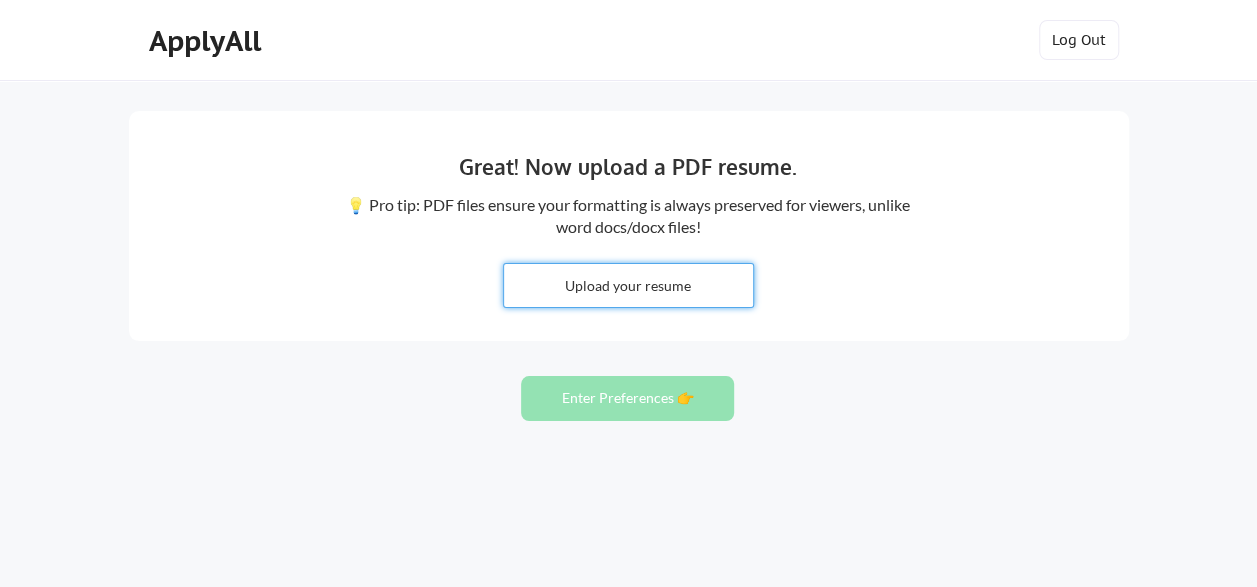 type 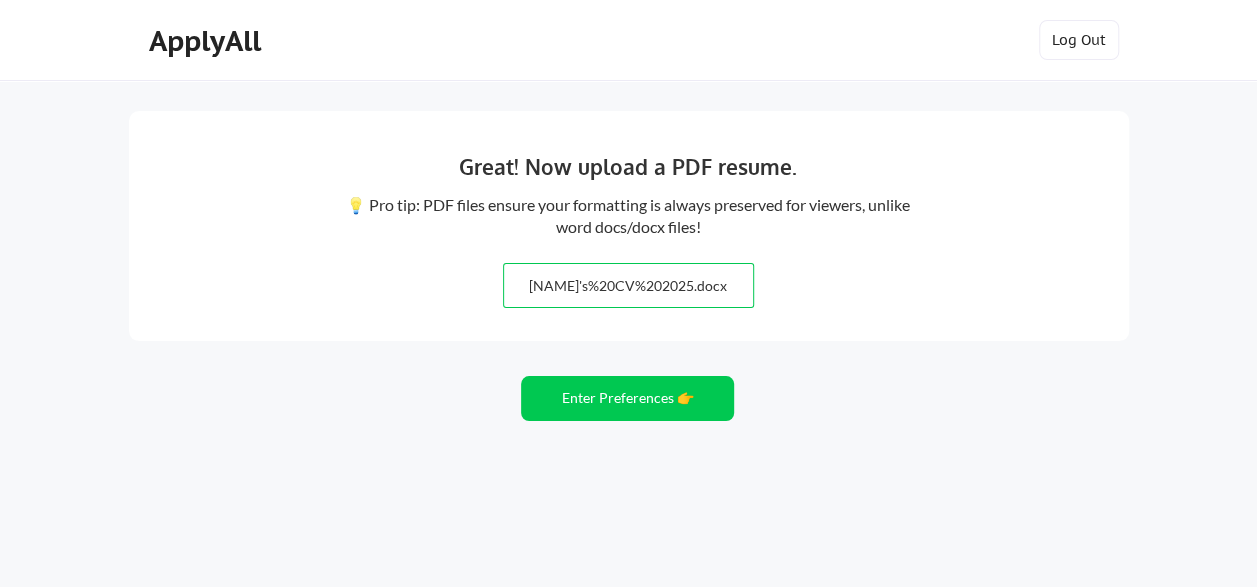 drag, startPoint x: 518, startPoint y: 282, endPoint x: 663, endPoint y: 278, distance: 145.05516 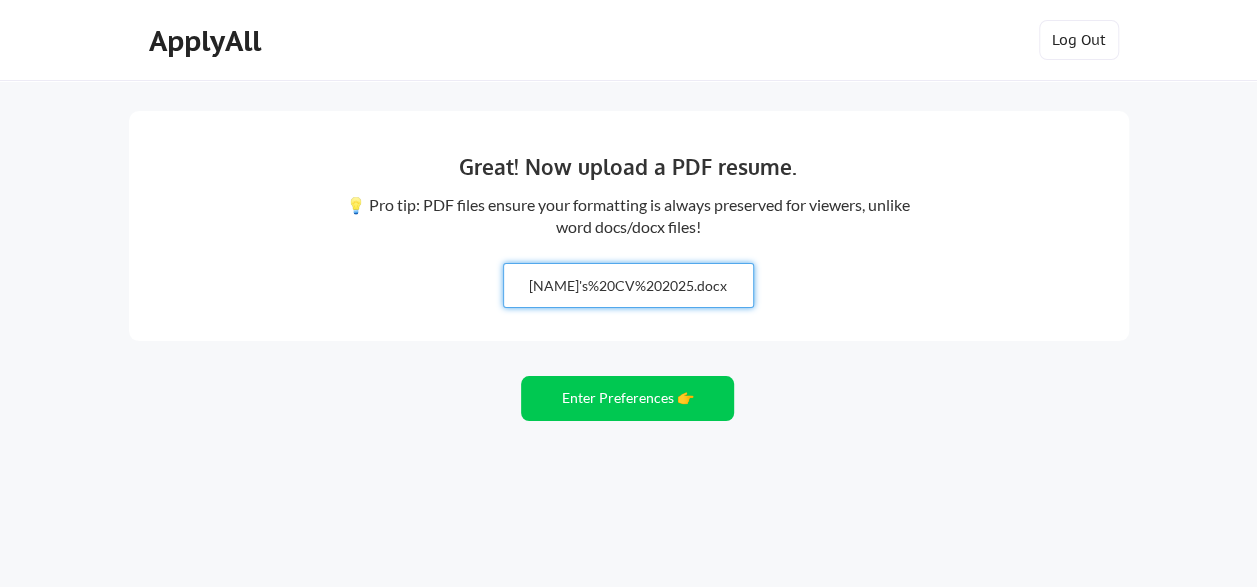 click at bounding box center [628, 285] 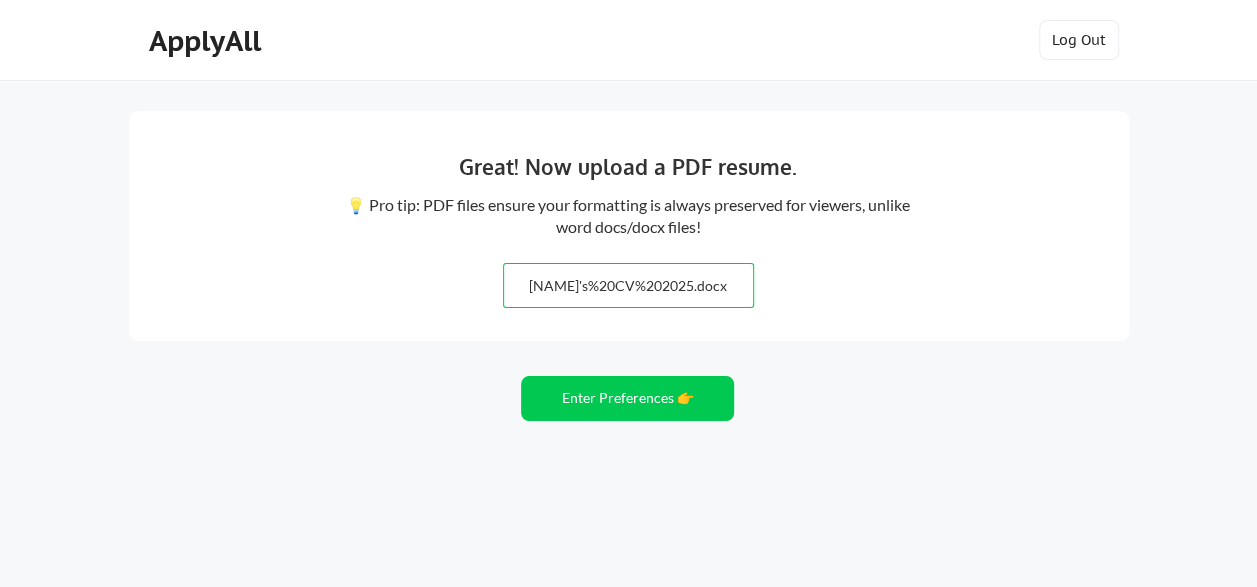 click on "Great! Now upload a PDF resume. 💡 Pro tip: PDF files ensure your formatting is always preserved for viewers, unlike word docs/docx files! [NAME]%27s%20CV%202025.docx Enter Preferences  👉" at bounding box center [628, 318] 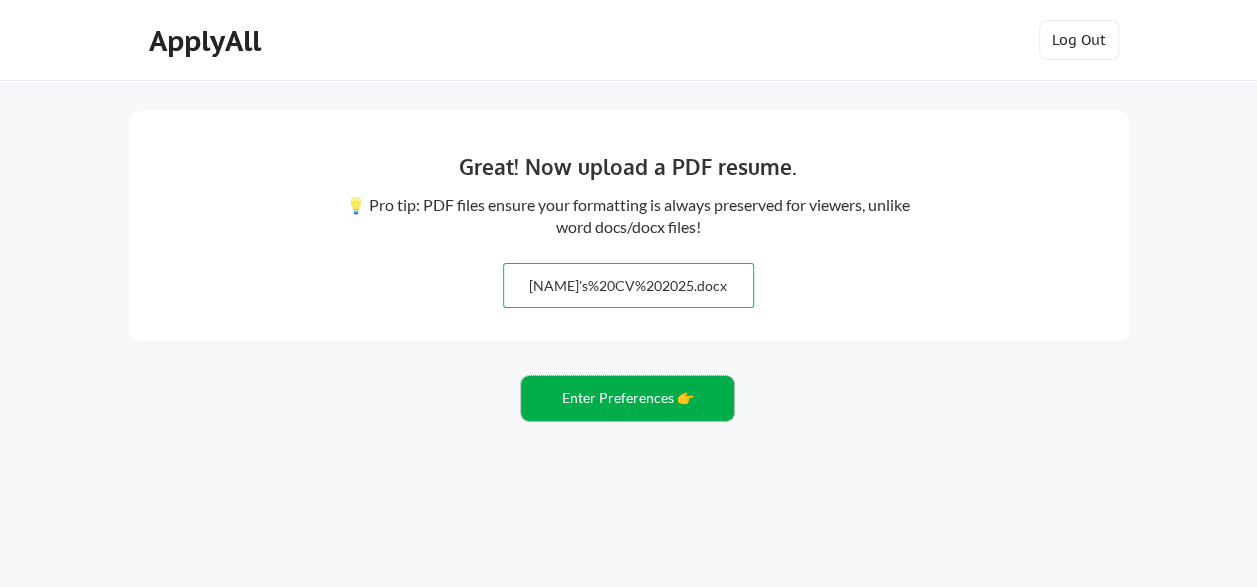 click on "Enter Preferences  👉" at bounding box center (627, 398) 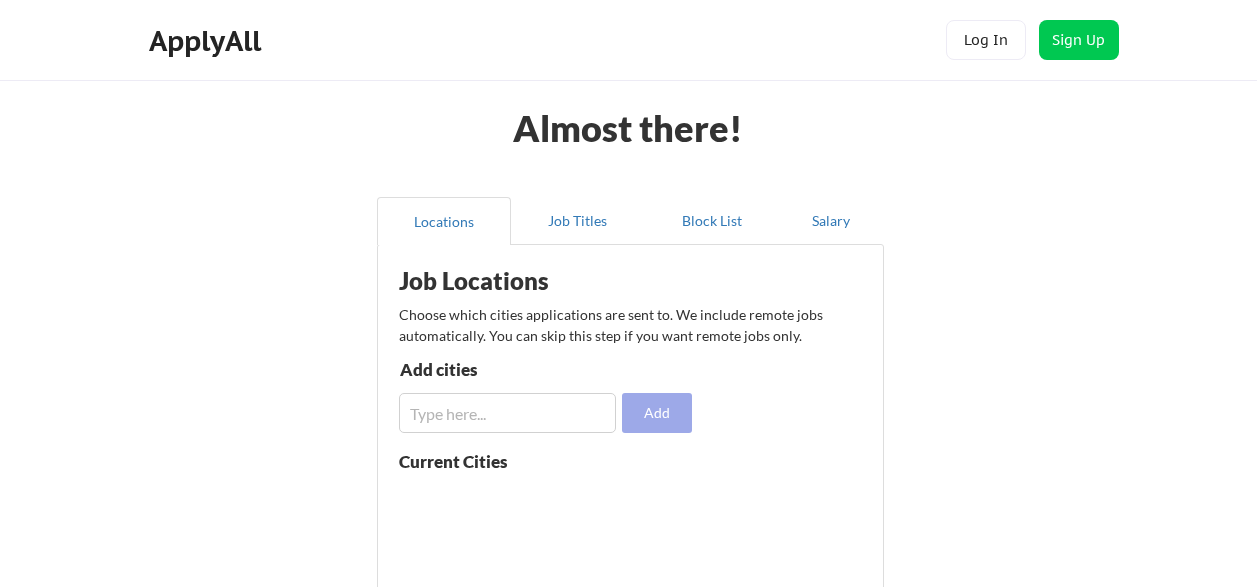 scroll, scrollTop: 0, scrollLeft: 0, axis: both 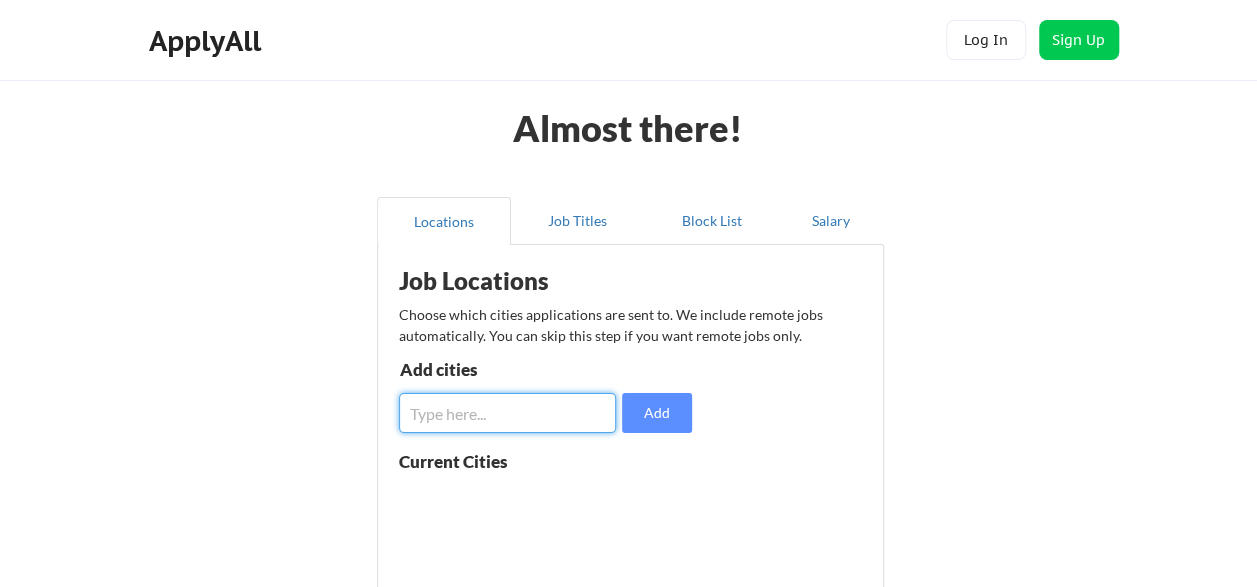 click at bounding box center [508, 413] 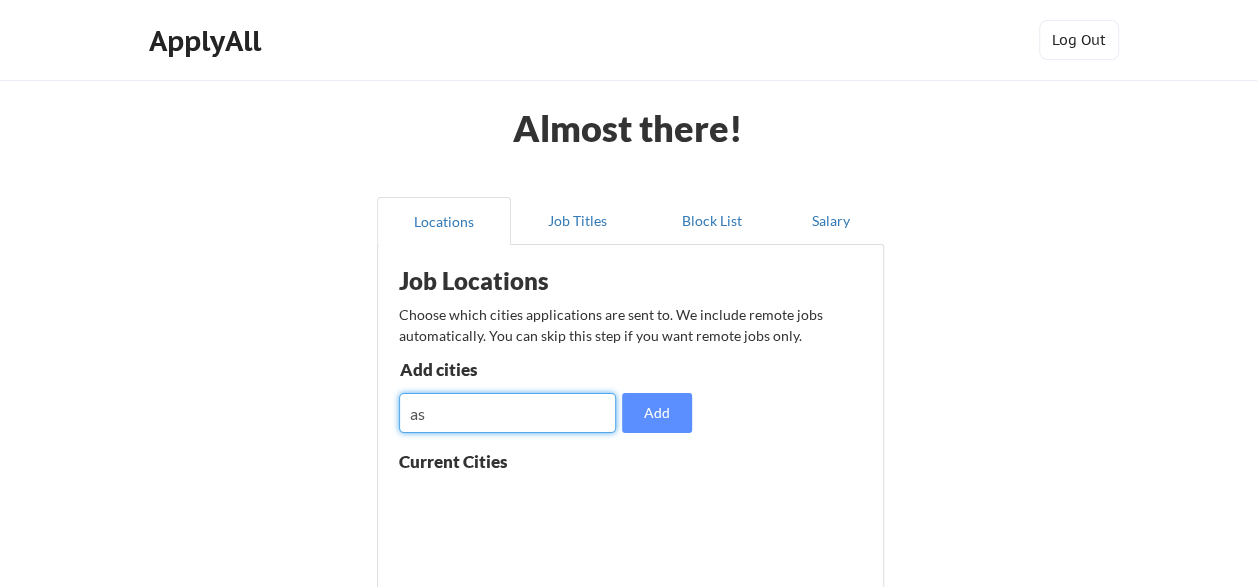 type on "a" 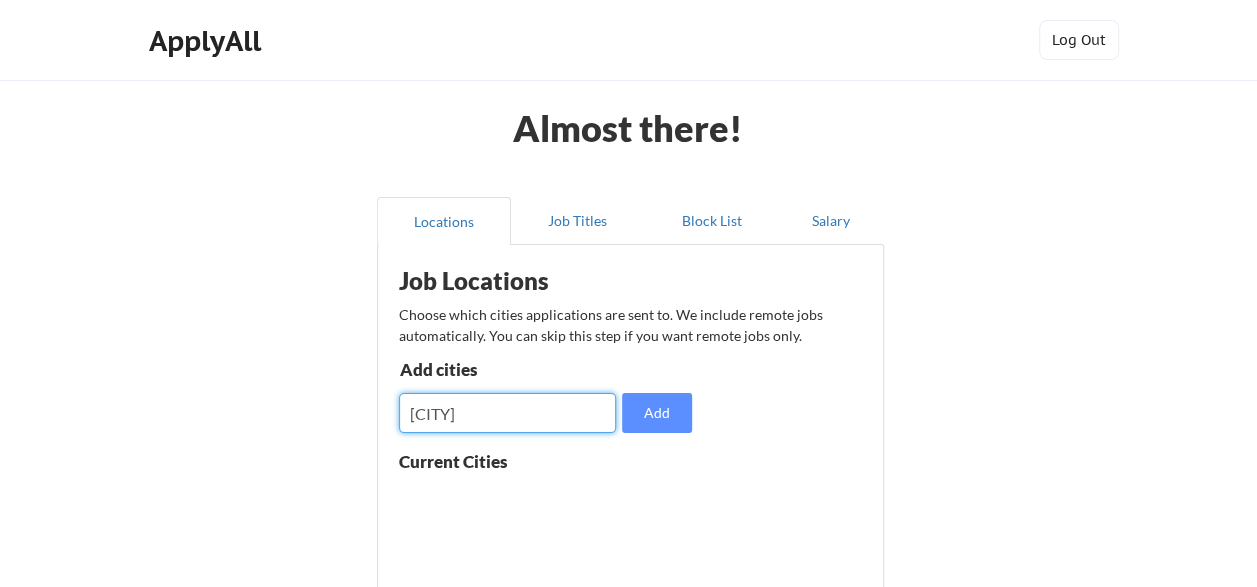 click at bounding box center (508, 413) 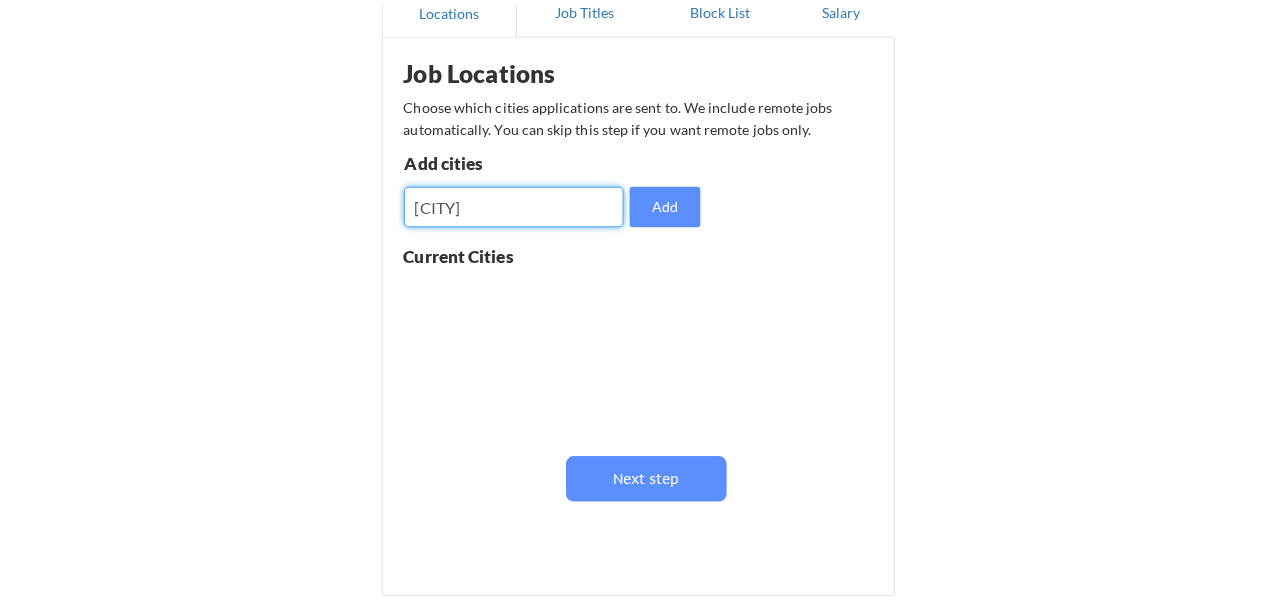 scroll, scrollTop: 210, scrollLeft: 0, axis: vertical 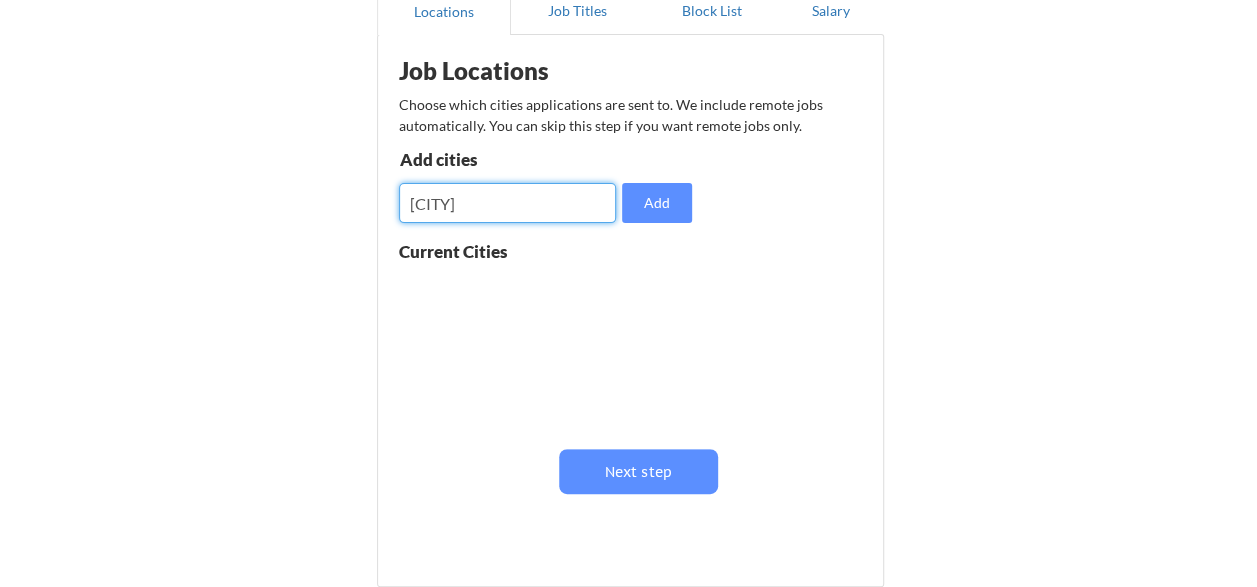 click at bounding box center (508, 203) 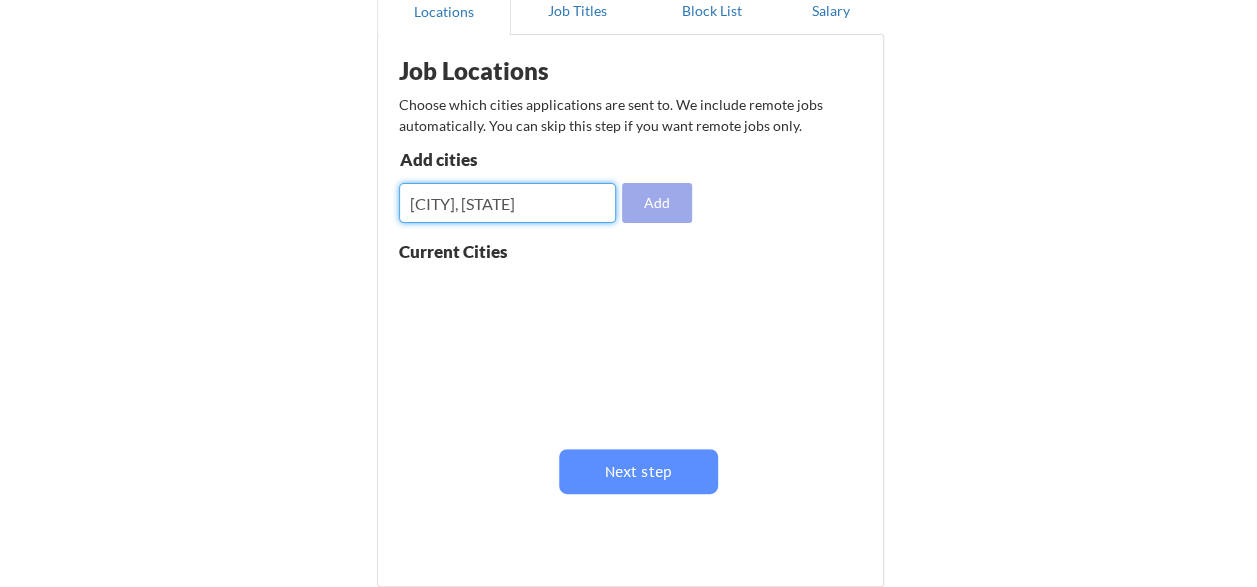 type on "Washington, DC" 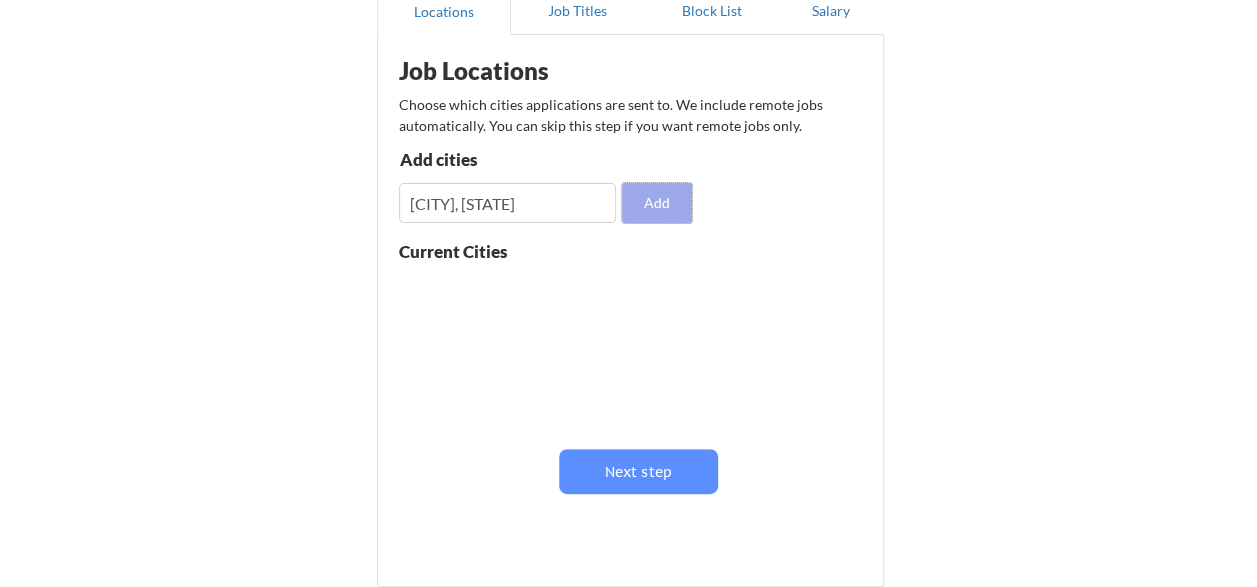 click on "Add" at bounding box center [657, 203] 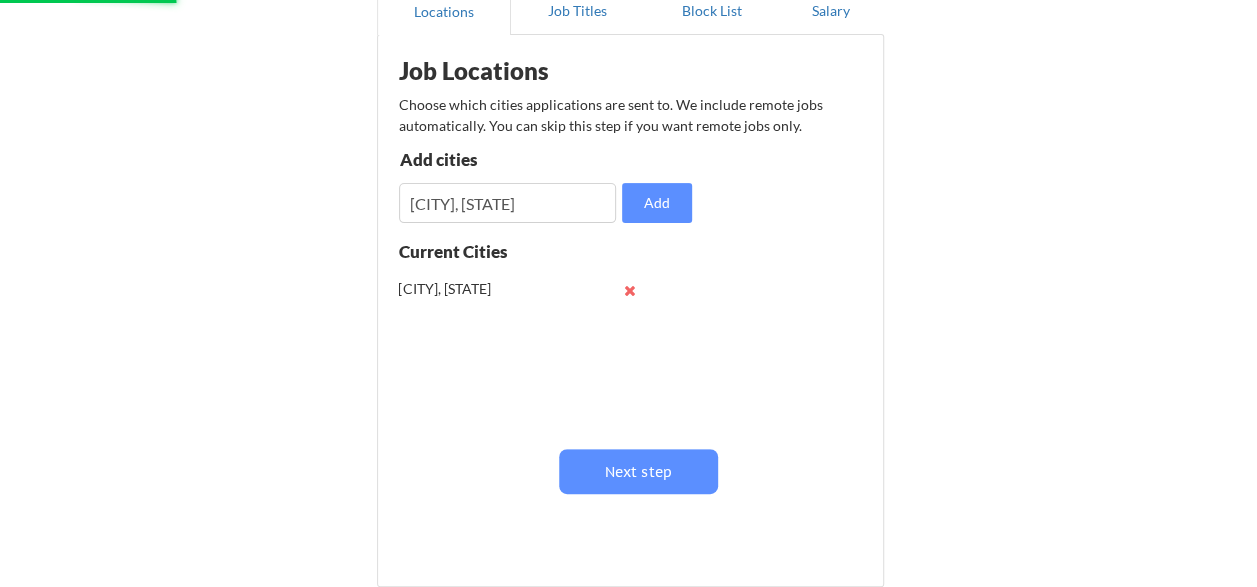 type 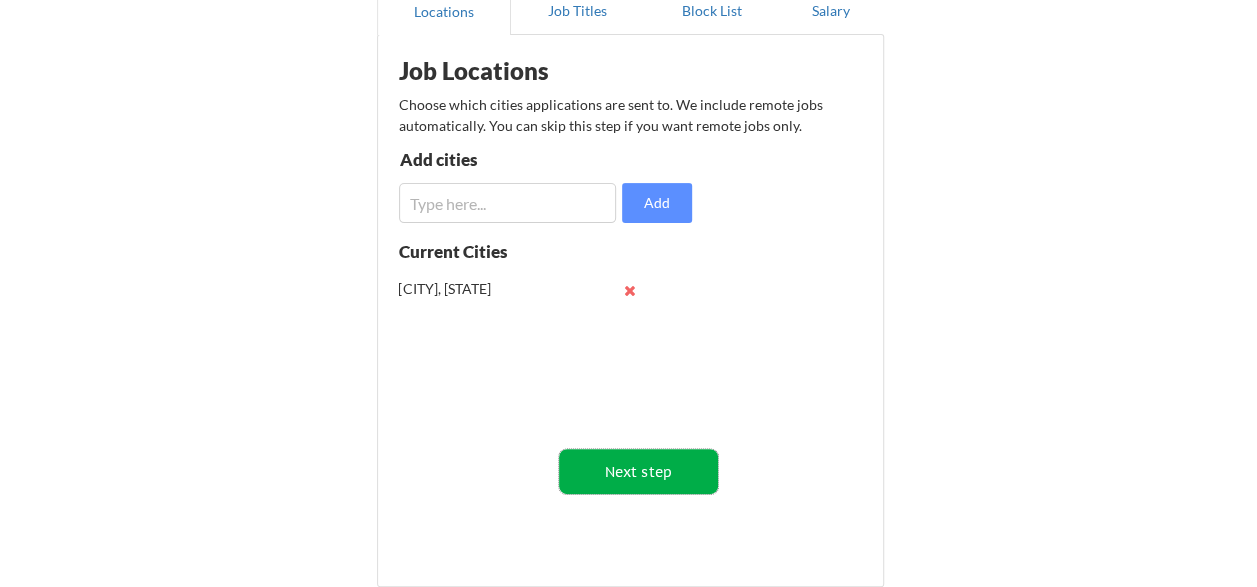 click on "Next step" at bounding box center (638, 471) 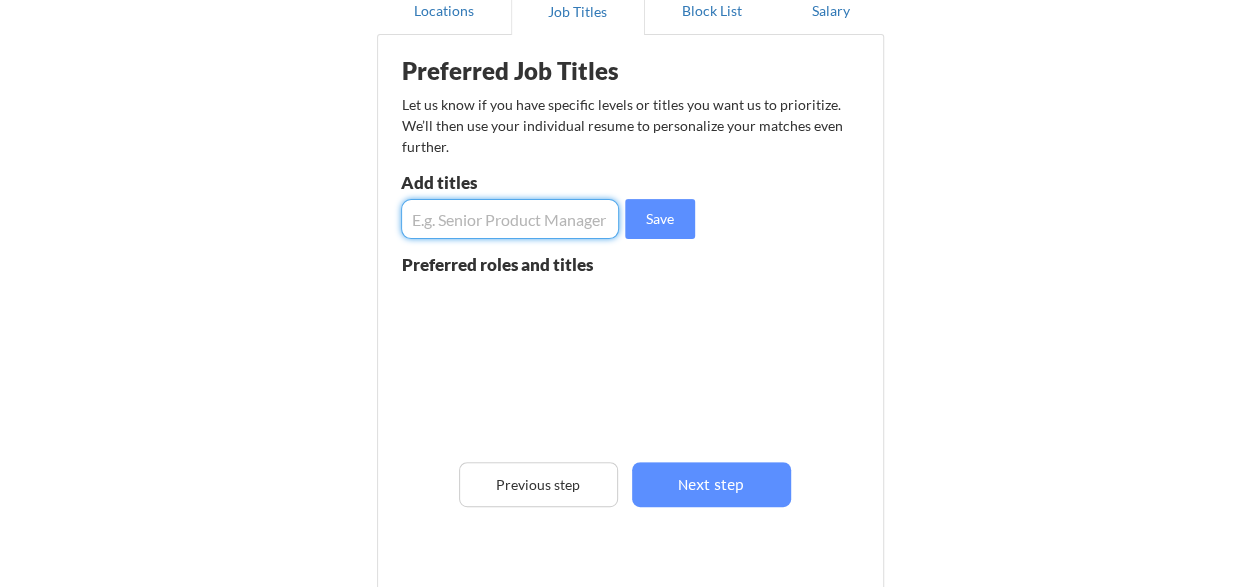 click at bounding box center (510, 219) 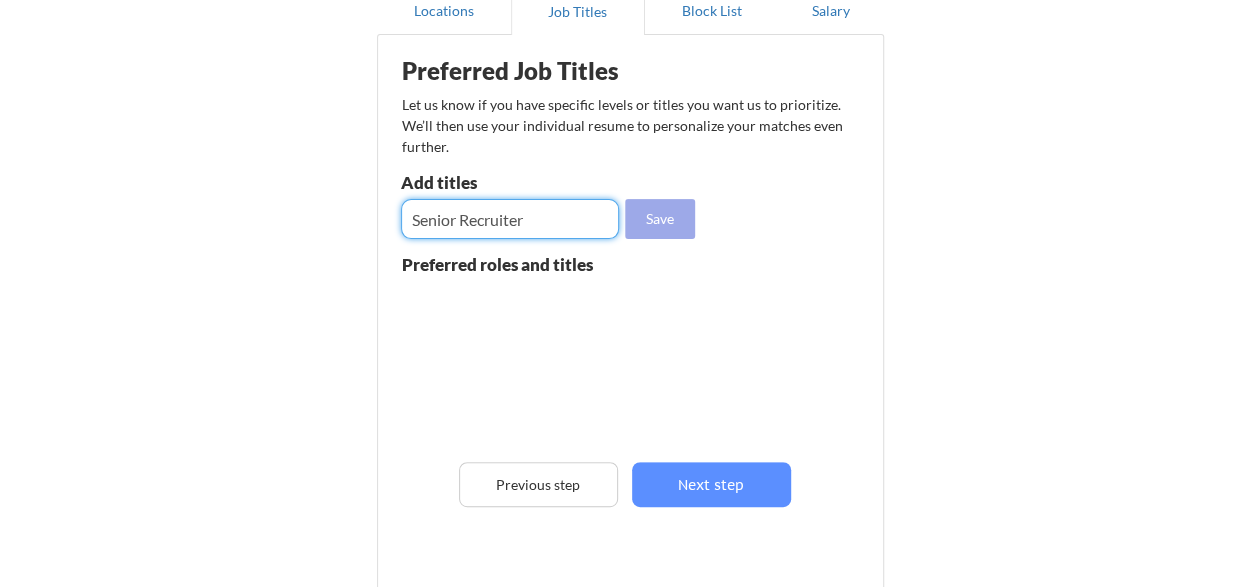 type on "Senior Recruiter" 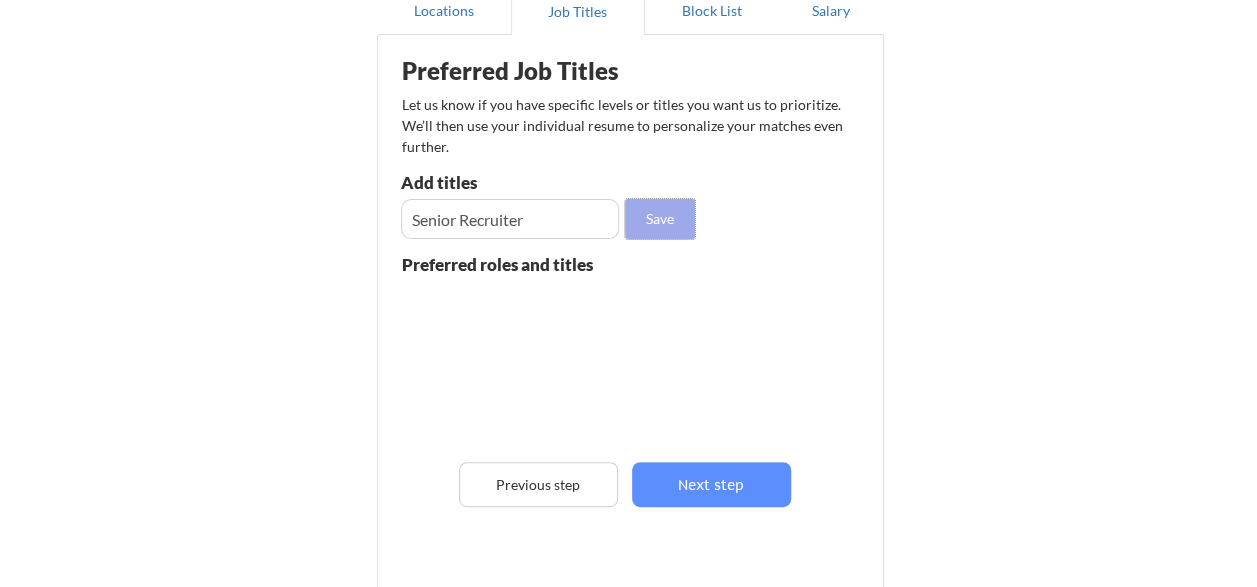 click on "Save" at bounding box center (660, 219) 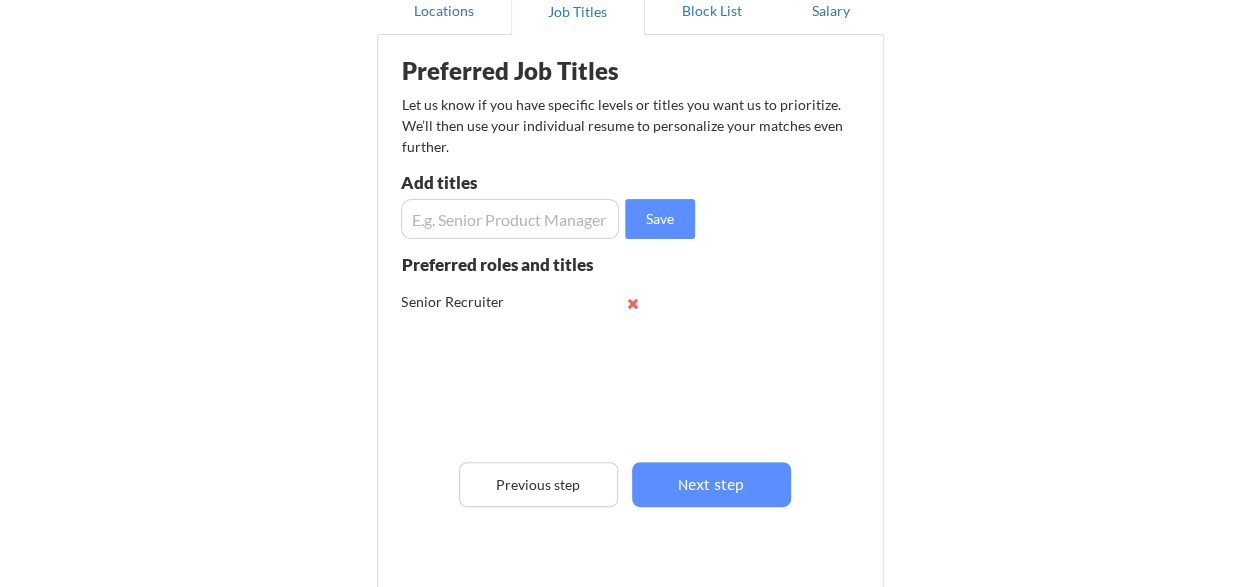 click at bounding box center [510, 219] 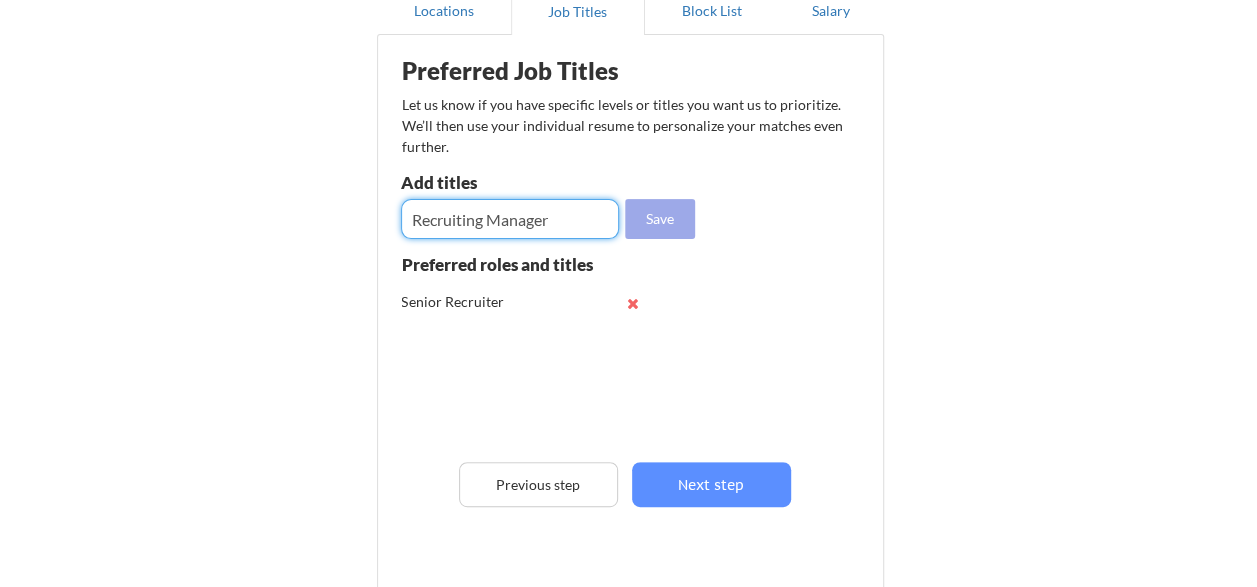 click on "Save" at bounding box center [660, 219] 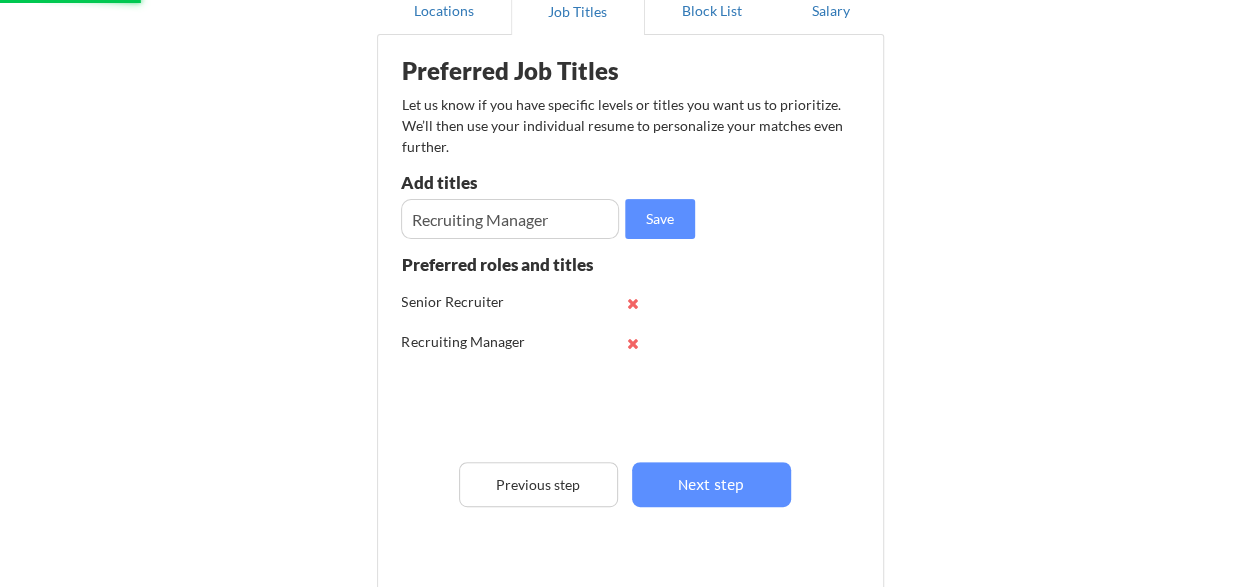 click at bounding box center (510, 219) 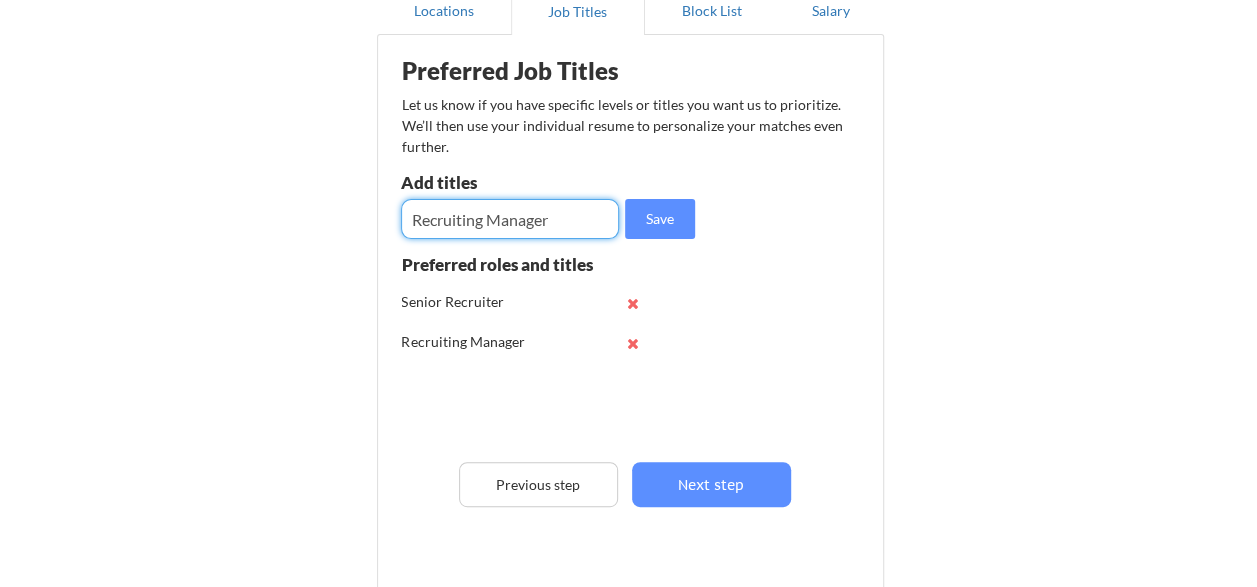 drag, startPoint x: 570, startPoint y: 212, endPoint x: 336, endPoint y: 248, distance: 236.75304 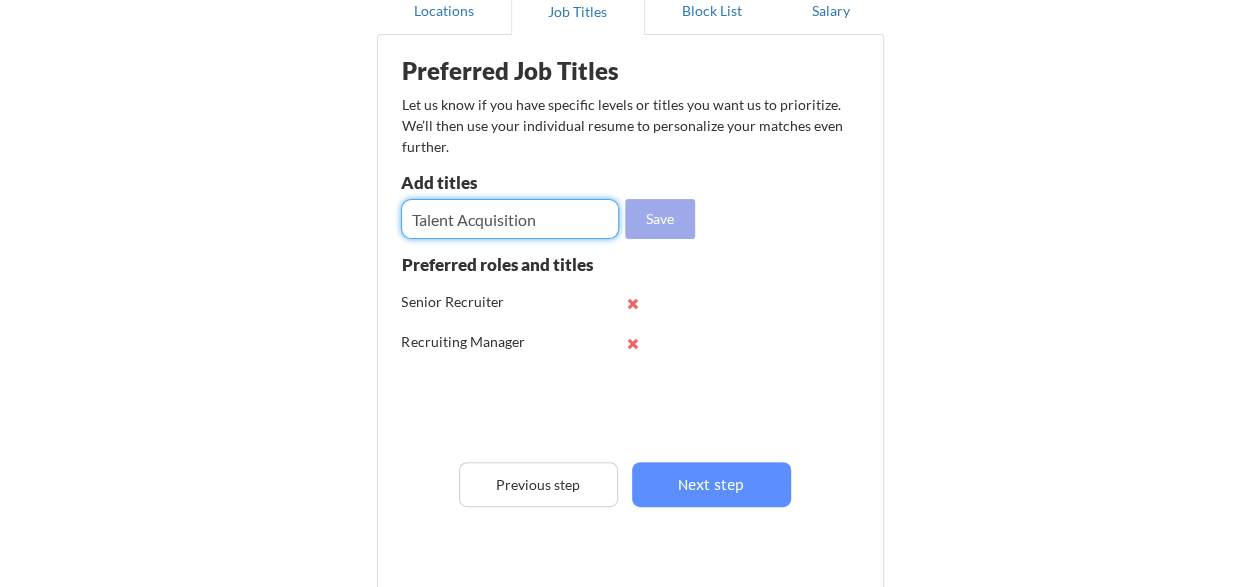 type on "Talent Acquisition" 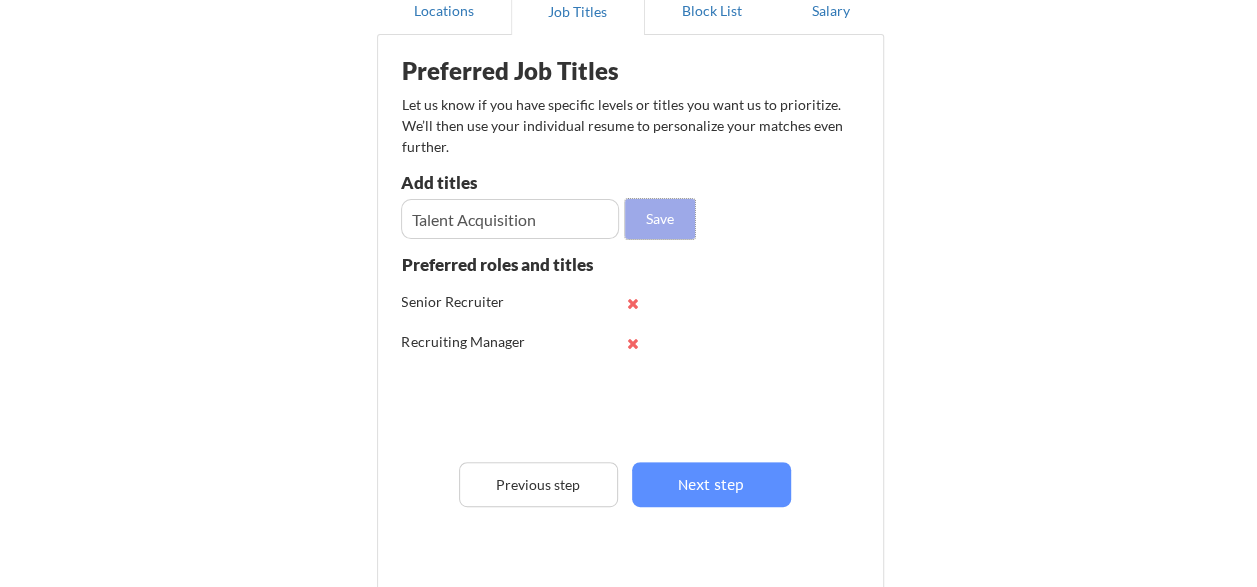 click on "Save" at bounding box center [660, 219] 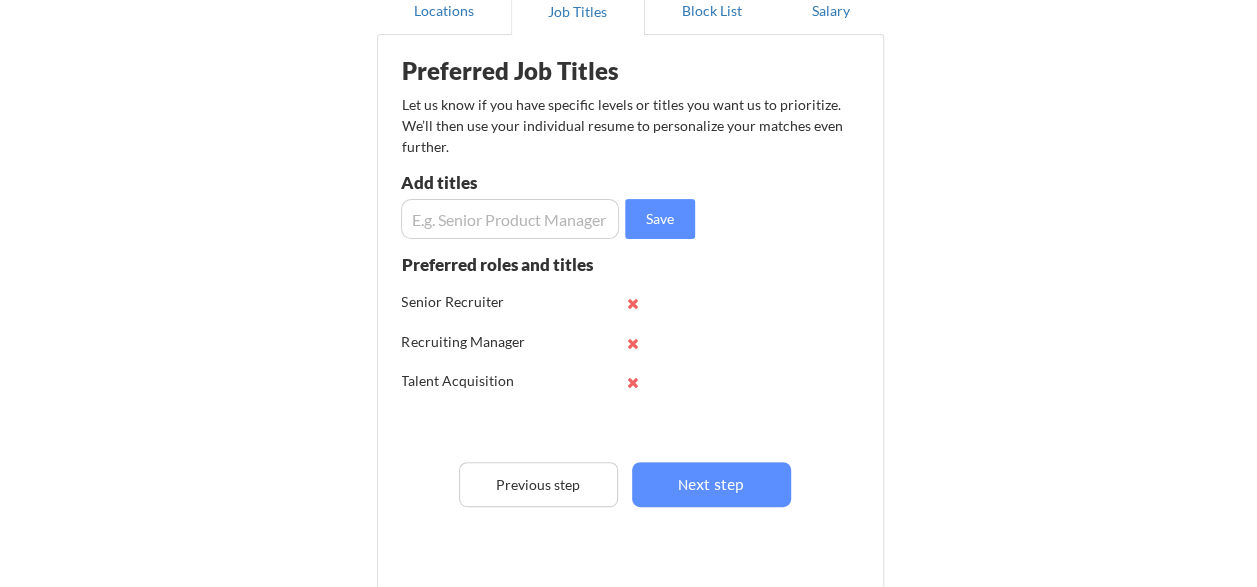 click at bounding box center (510, 219) 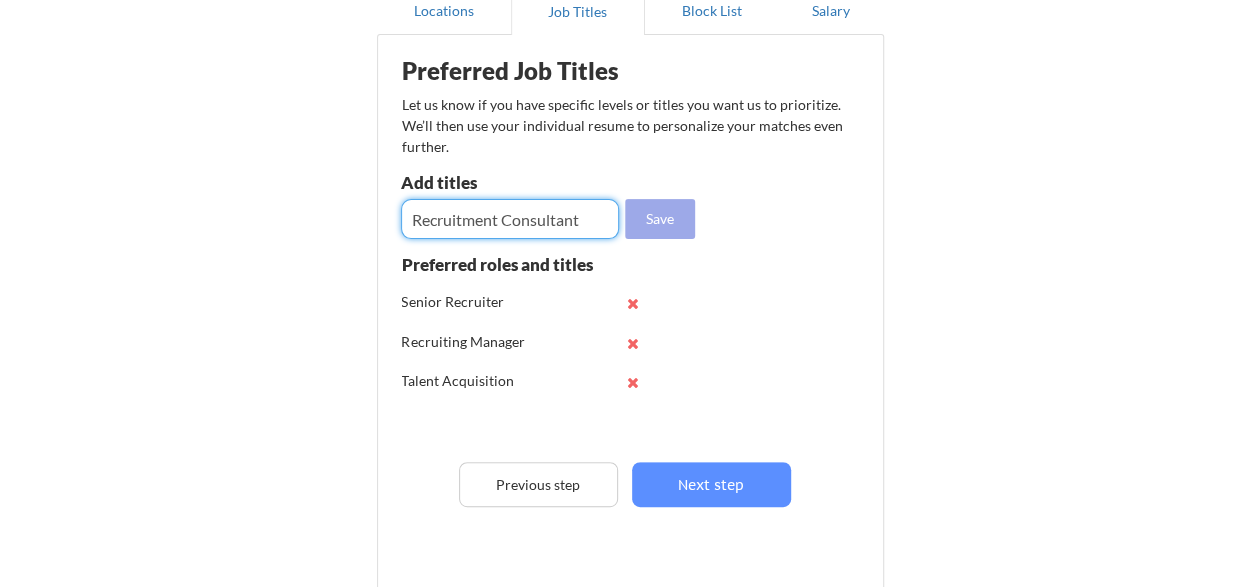 type on "Recruitment Consultant" 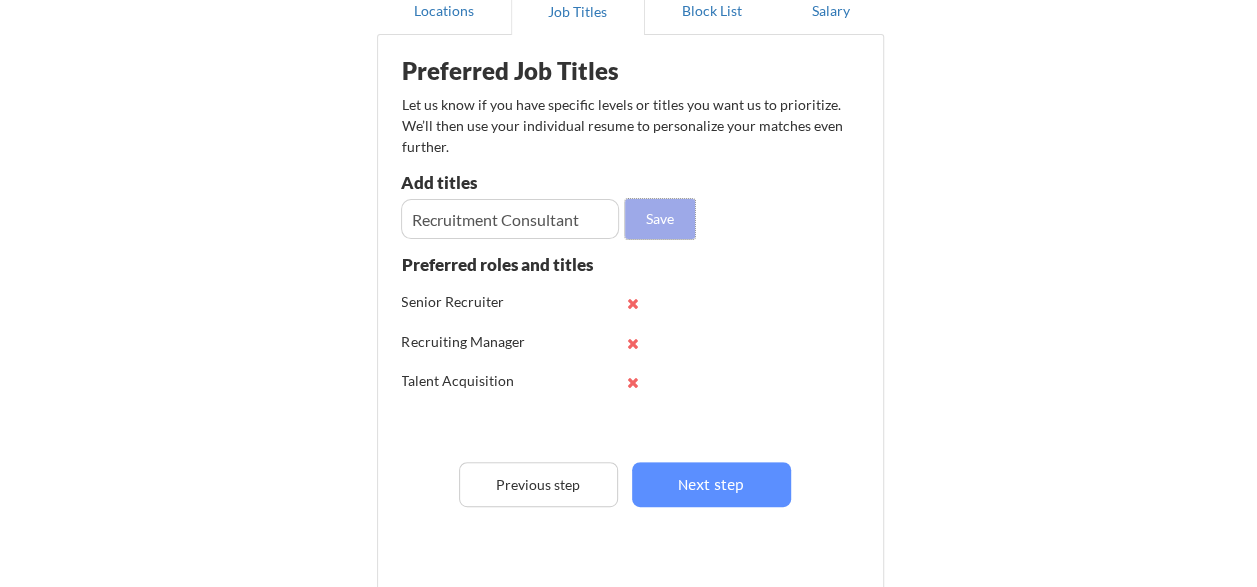 click on "Save" at bounding box center [660, 219] 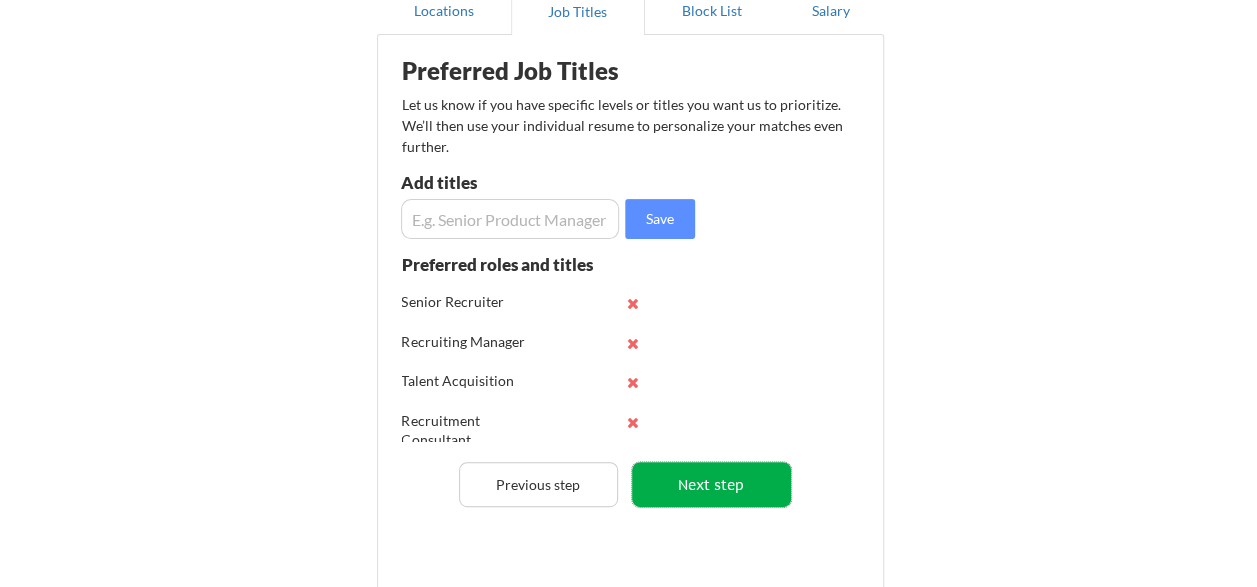 click on "Next step" at bounding box center (711, 484) 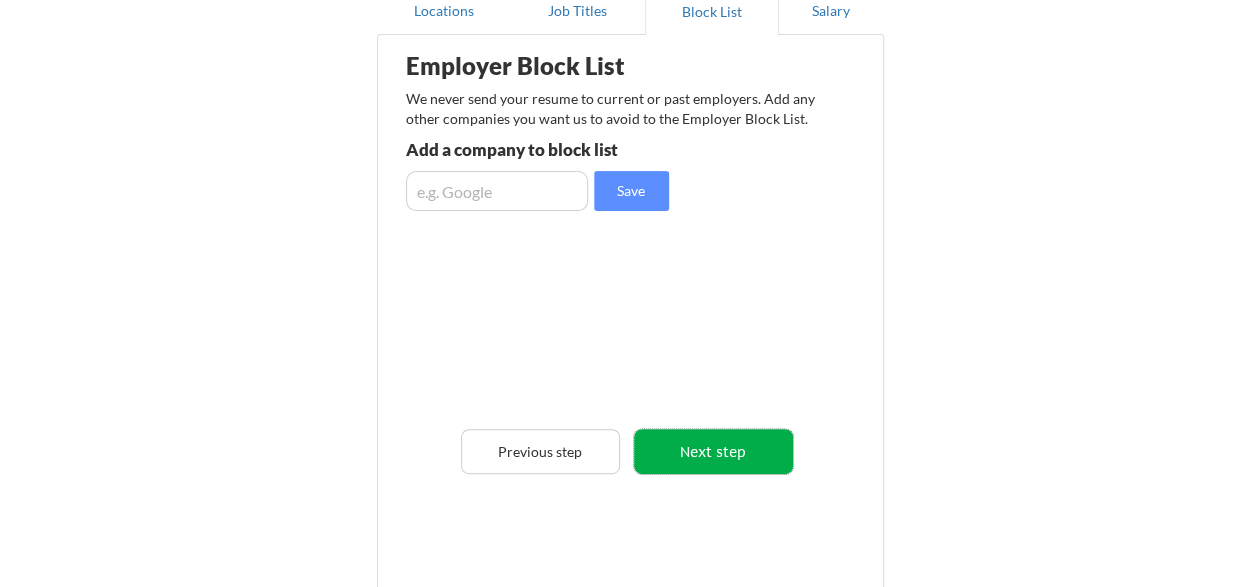 click on "Next step" at bounding box center (713, 451) 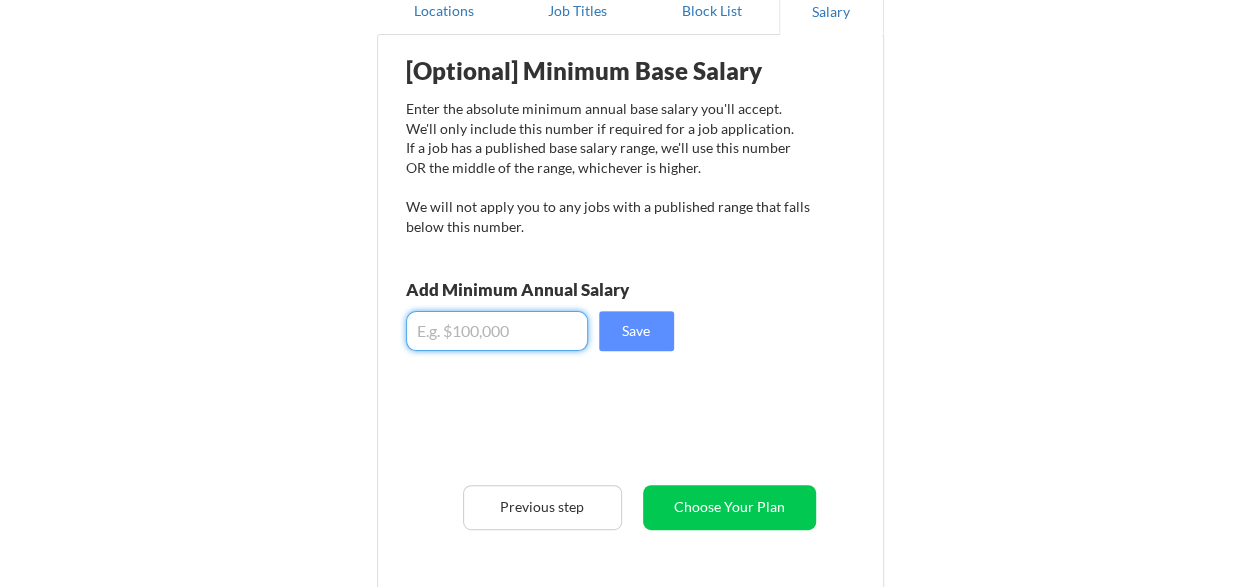 click at bounding box center (497, 331) 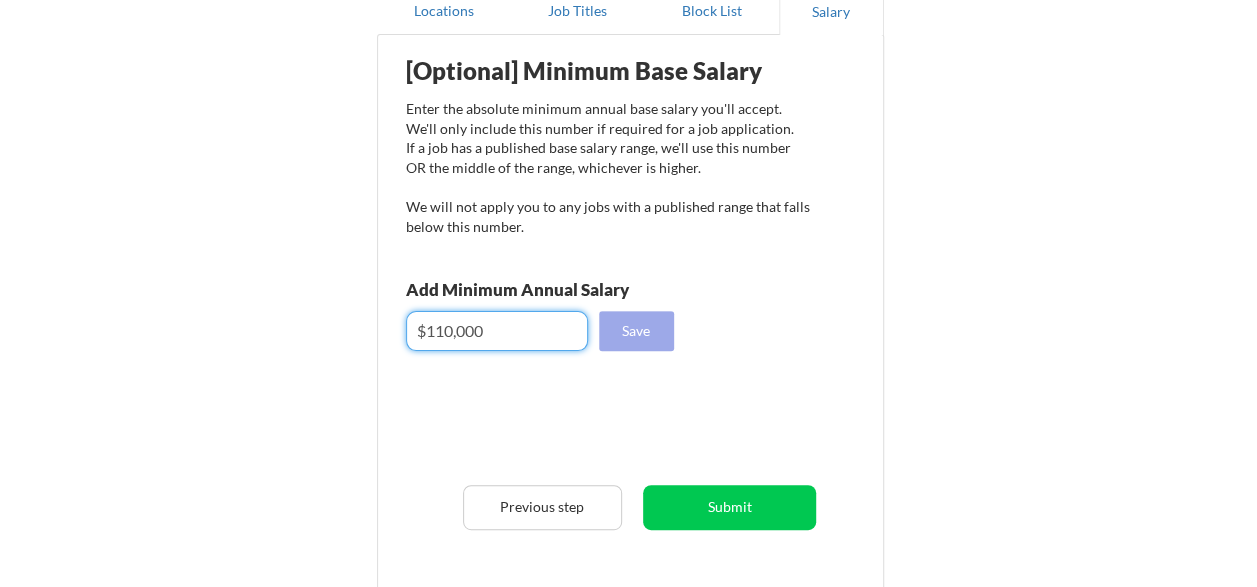 type on "$110,000" 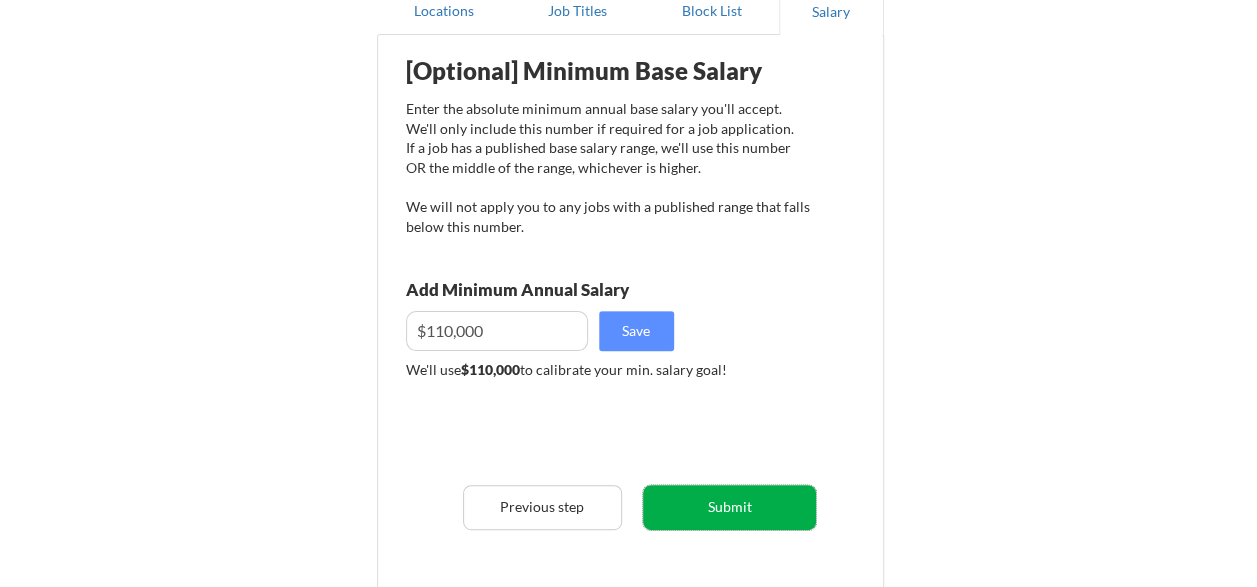 click on "Submit" at bounding box center (729, 507) 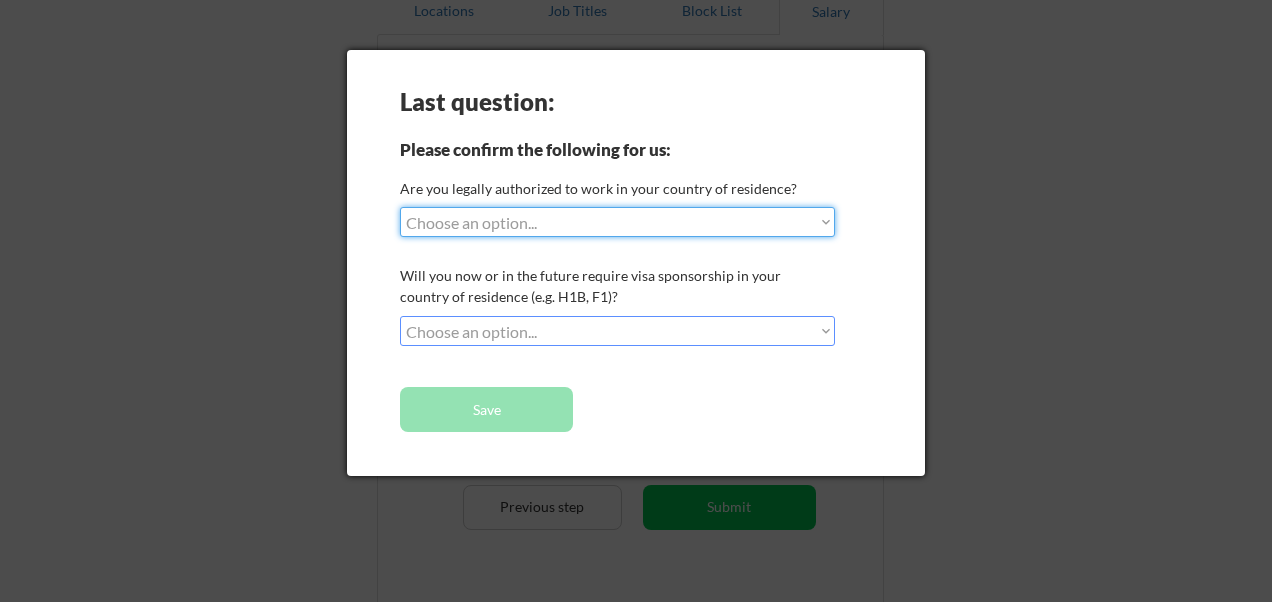 click on "Choose an option... Yes, I am a US Citizen Yes, I am a Canadian Citizen Yes, I am a US Green Card Holder Yes, I am an Other Permanent Resident Yes, I am here on a visa (H1B, OPT, etc.) No, I am not (yet) authorized" at bounding box center (617, 222) 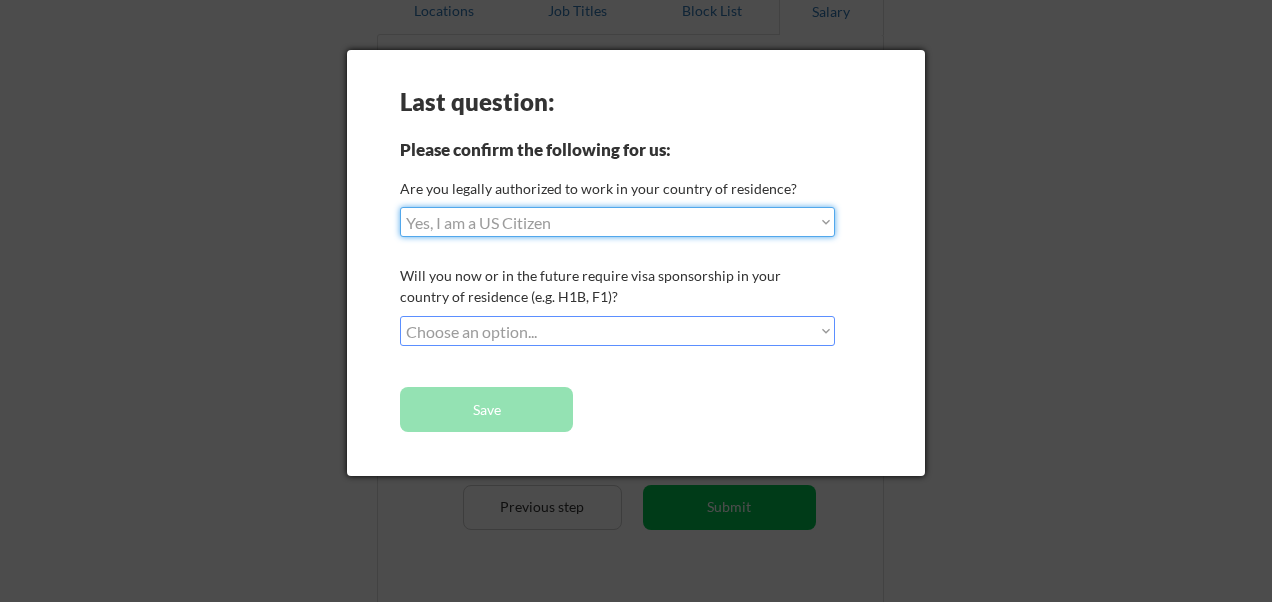 click on "Choose an option... Yes, I am a US Citizen Yes, I am a Canadian Citizen Yes, I am a US Green Card Holder Yes, I am an Other Permanent Resident Yes, I am here on a visa (H1B, OPT, etc.) No, I am not (yet) authorized" at bounding box center (617, 222) 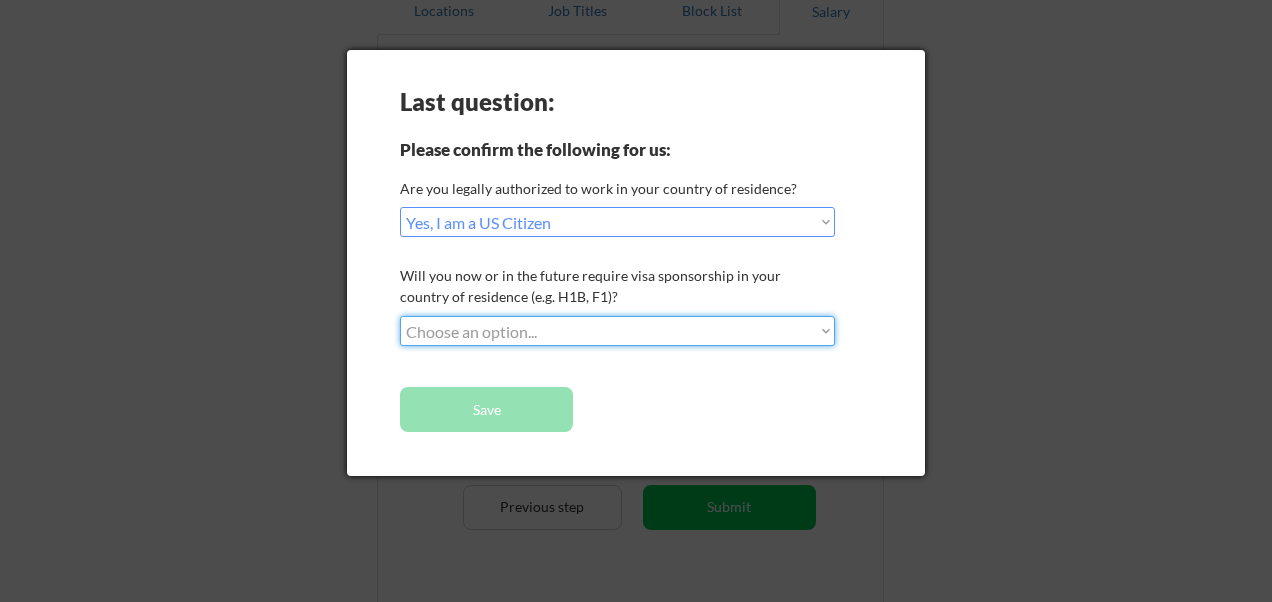 click on "Choose an option... No, I will not need sponsorship Yes, I will need sponsorship" at bounding box center (617, 331) 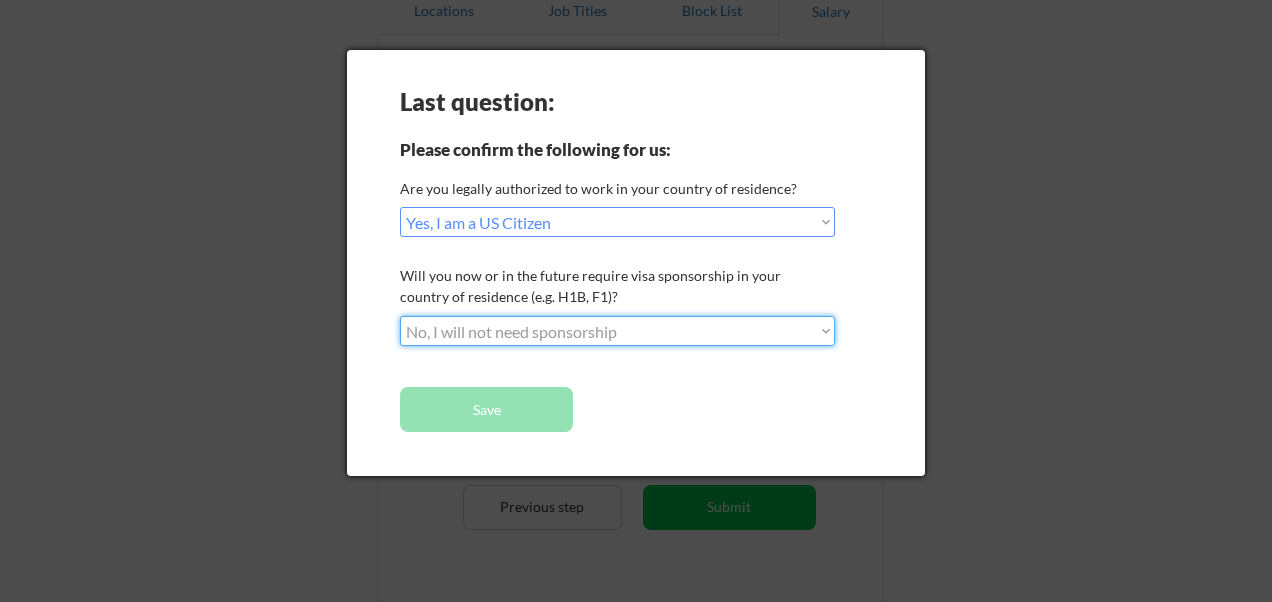 click on "Choose an option... No, I will not need sponsorship Yes, I will need sponsorship" at bounding box center [617, 331] 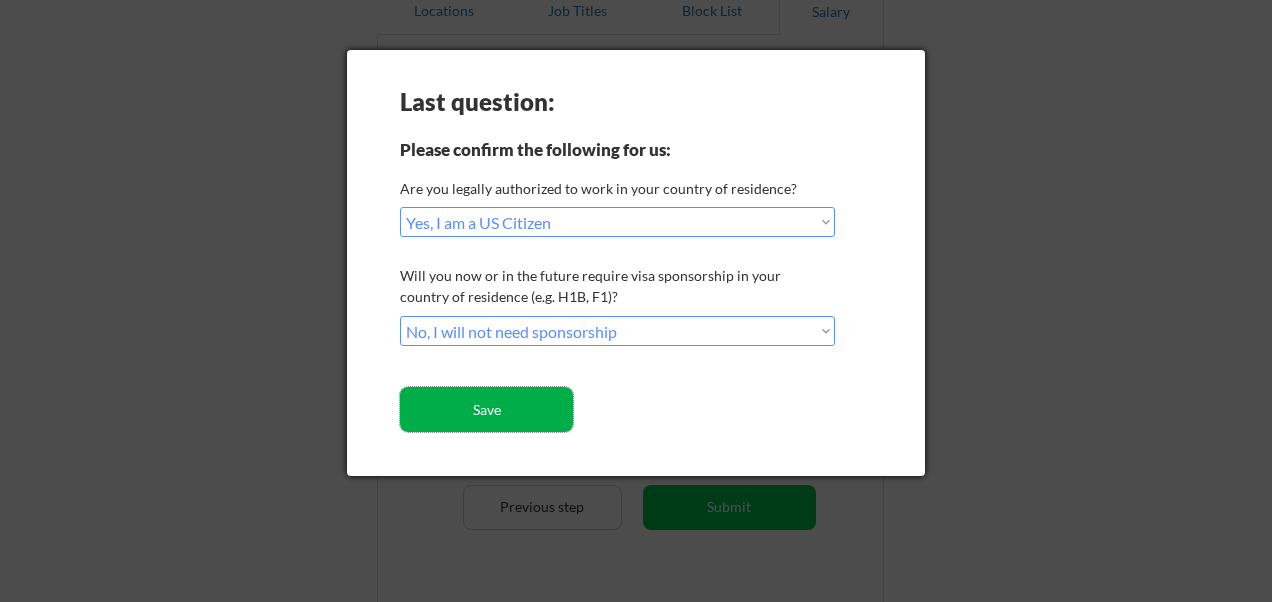 click on "Save" at bounding box center [486, 409] 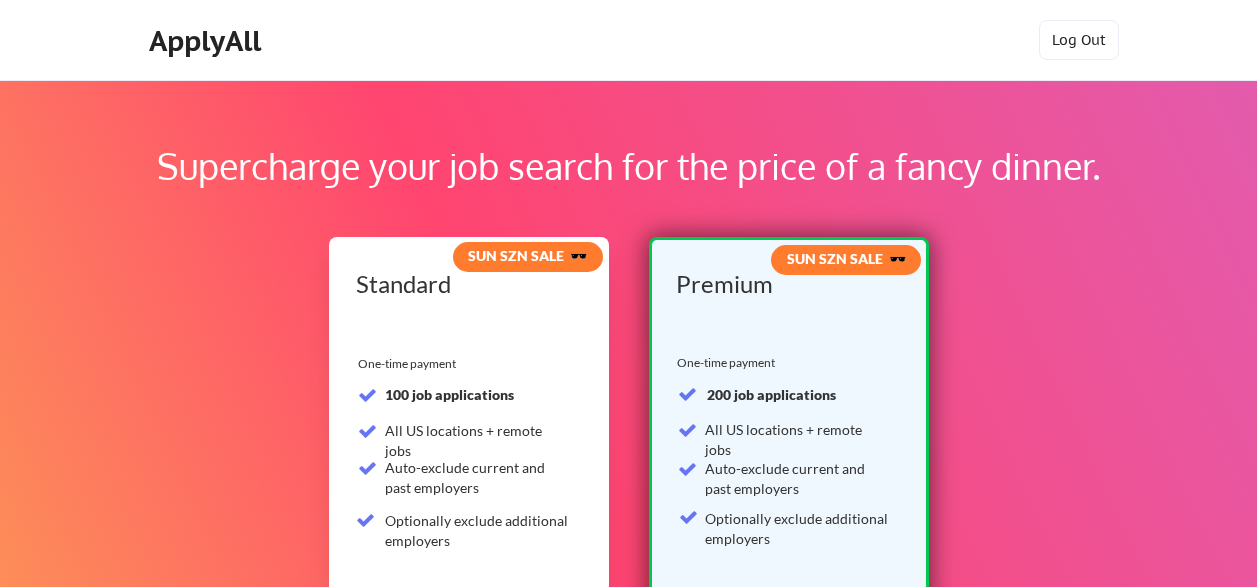 scroll, scrollTop: 0, scrollLeft: 0, axis: both 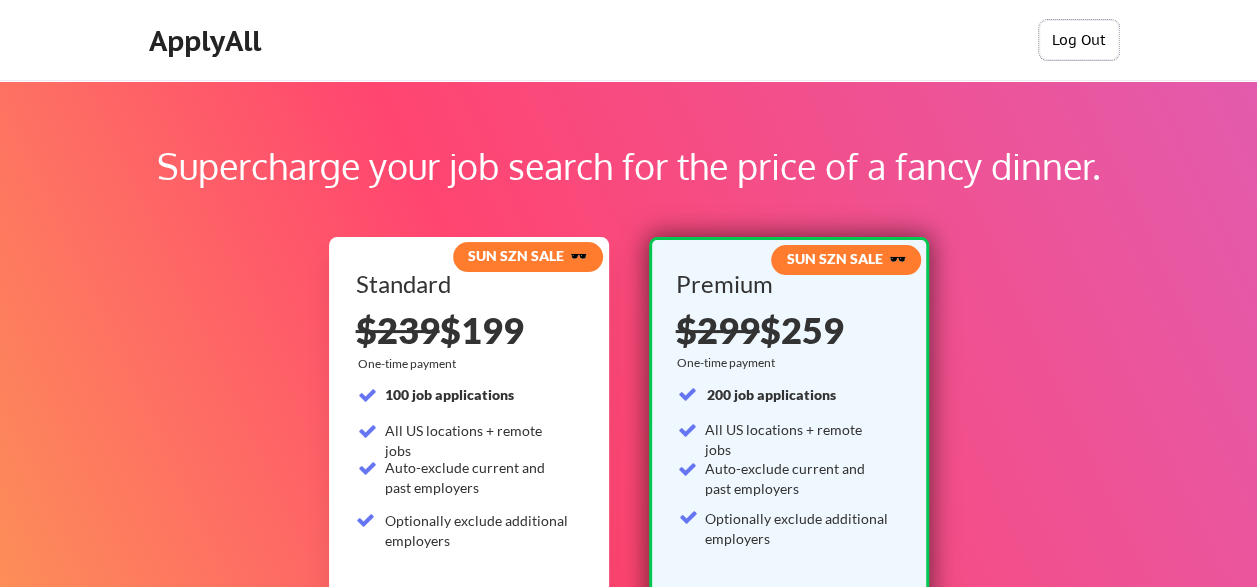 click on "Log Out" at bounding box center (1079, 40) 